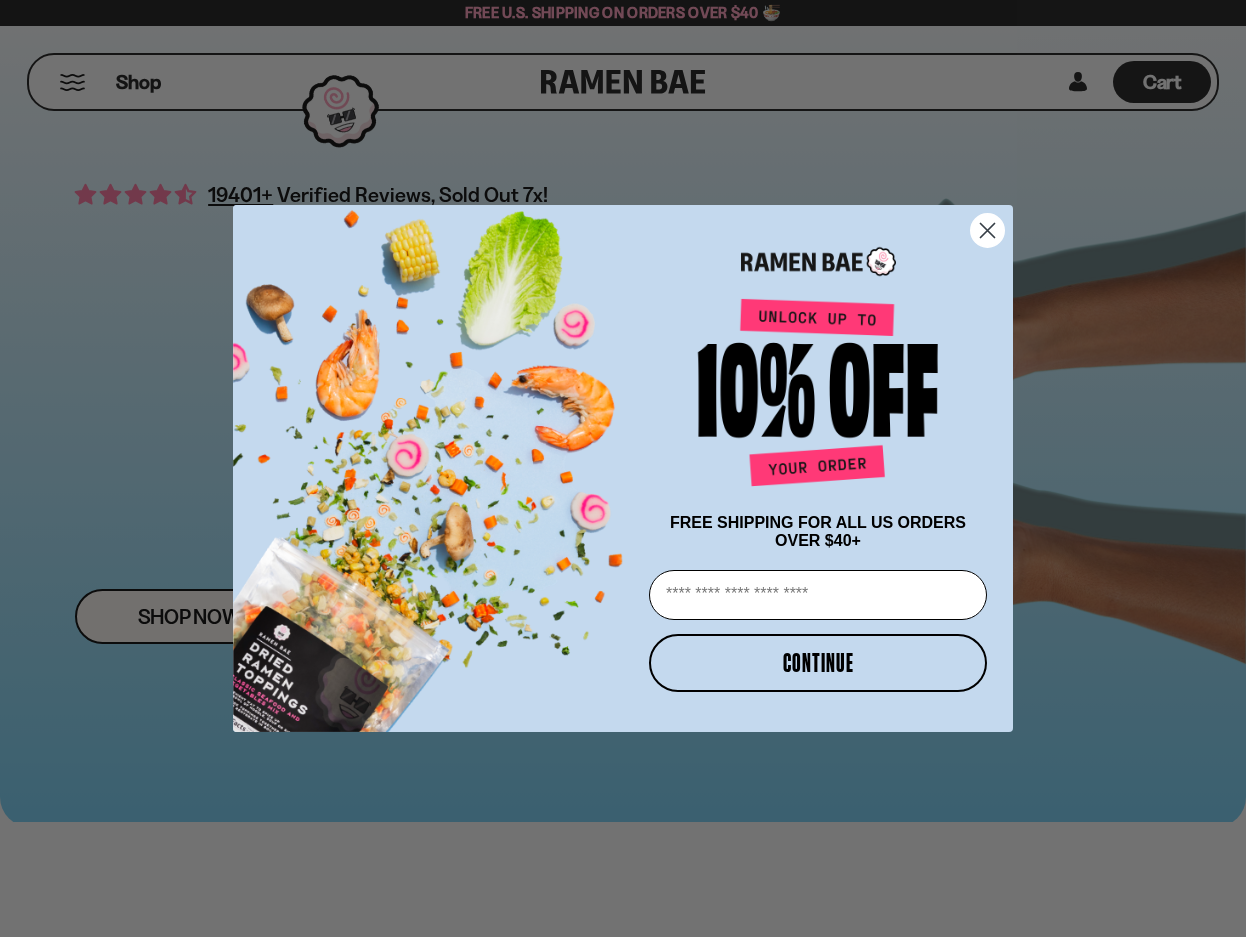 scroll, scrollTop: 0, scrollLeft: 0, axis: both 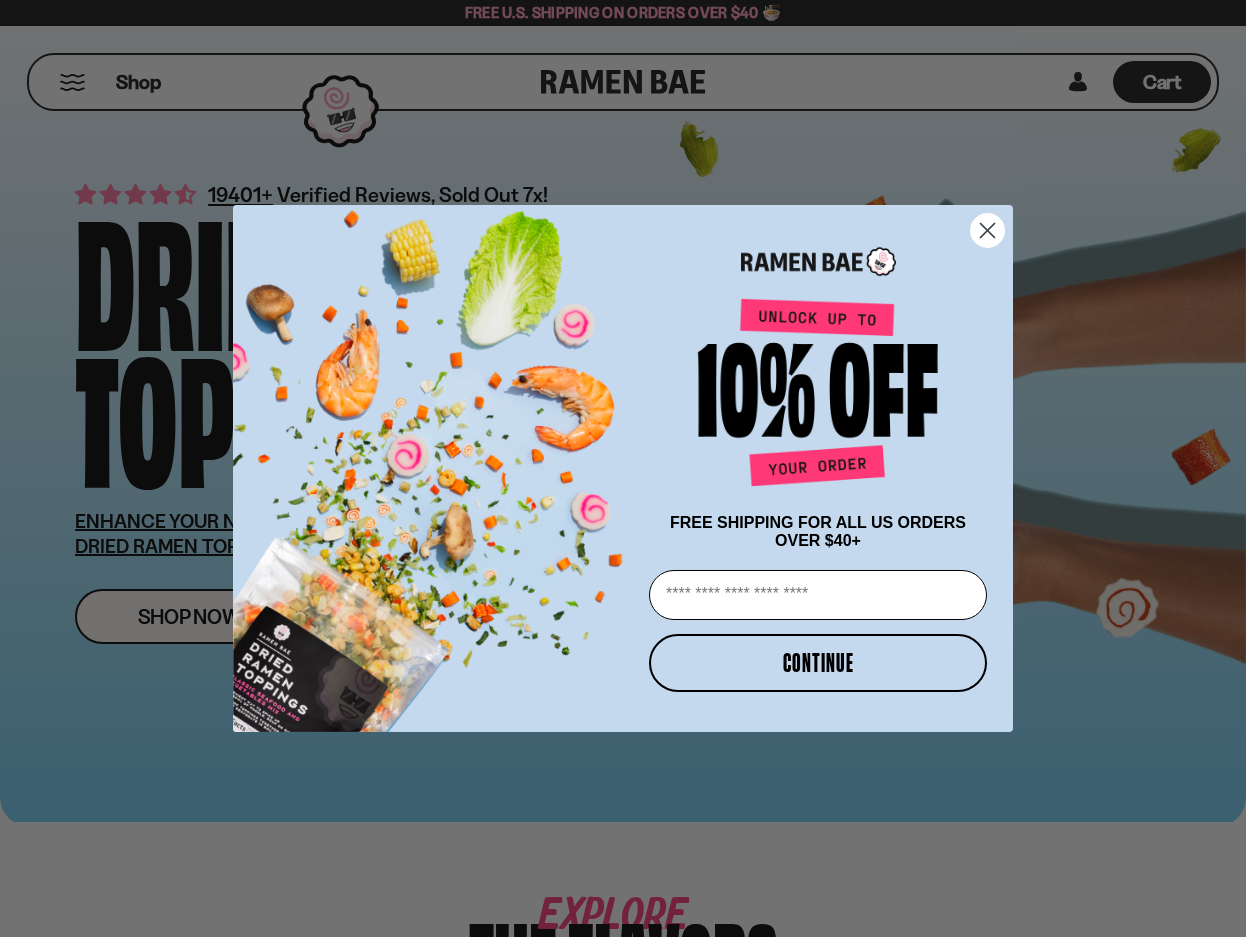 click on "Email" at bounding box center [818, 595] 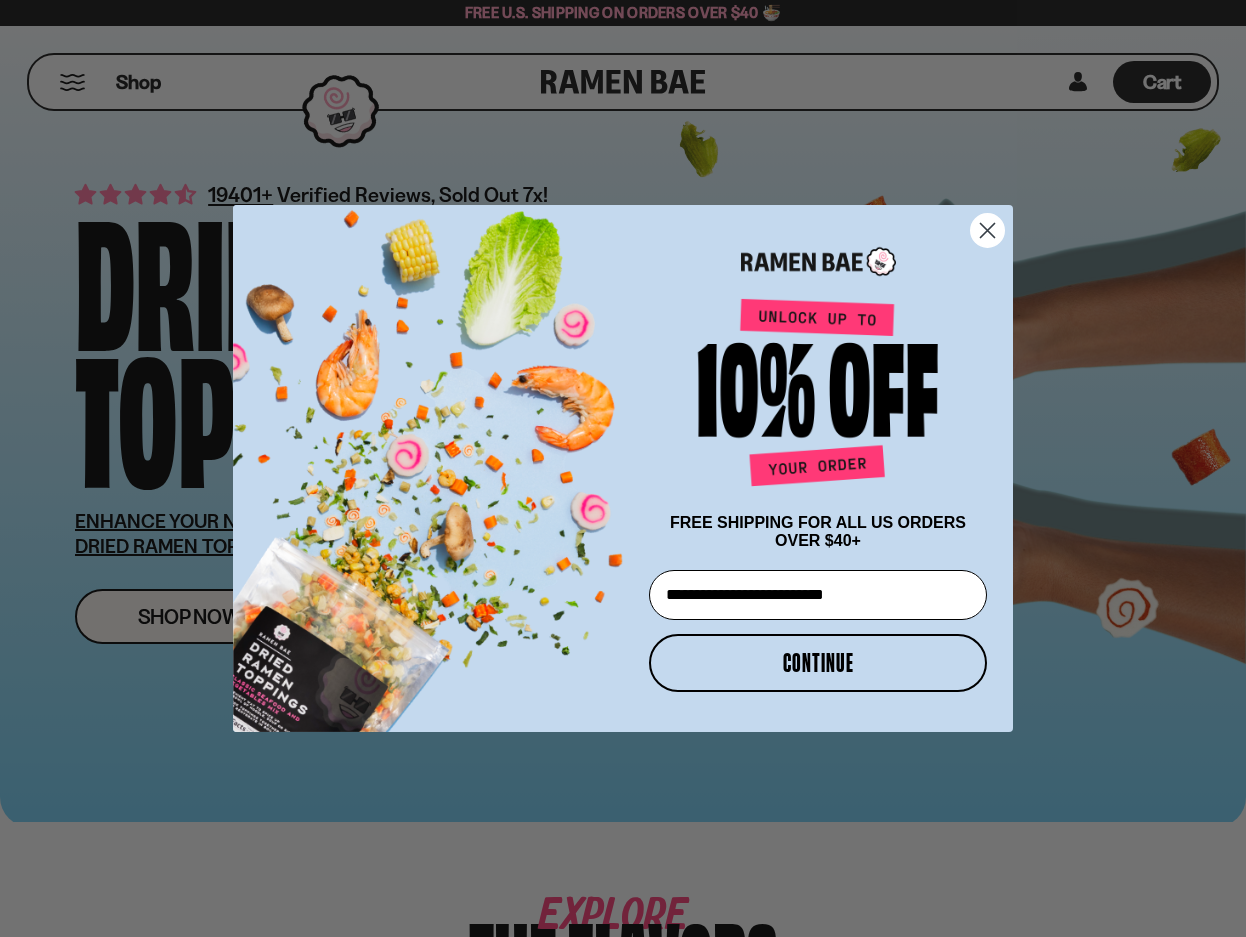 click on "CONTINUE" at bounding box center (818, 663) 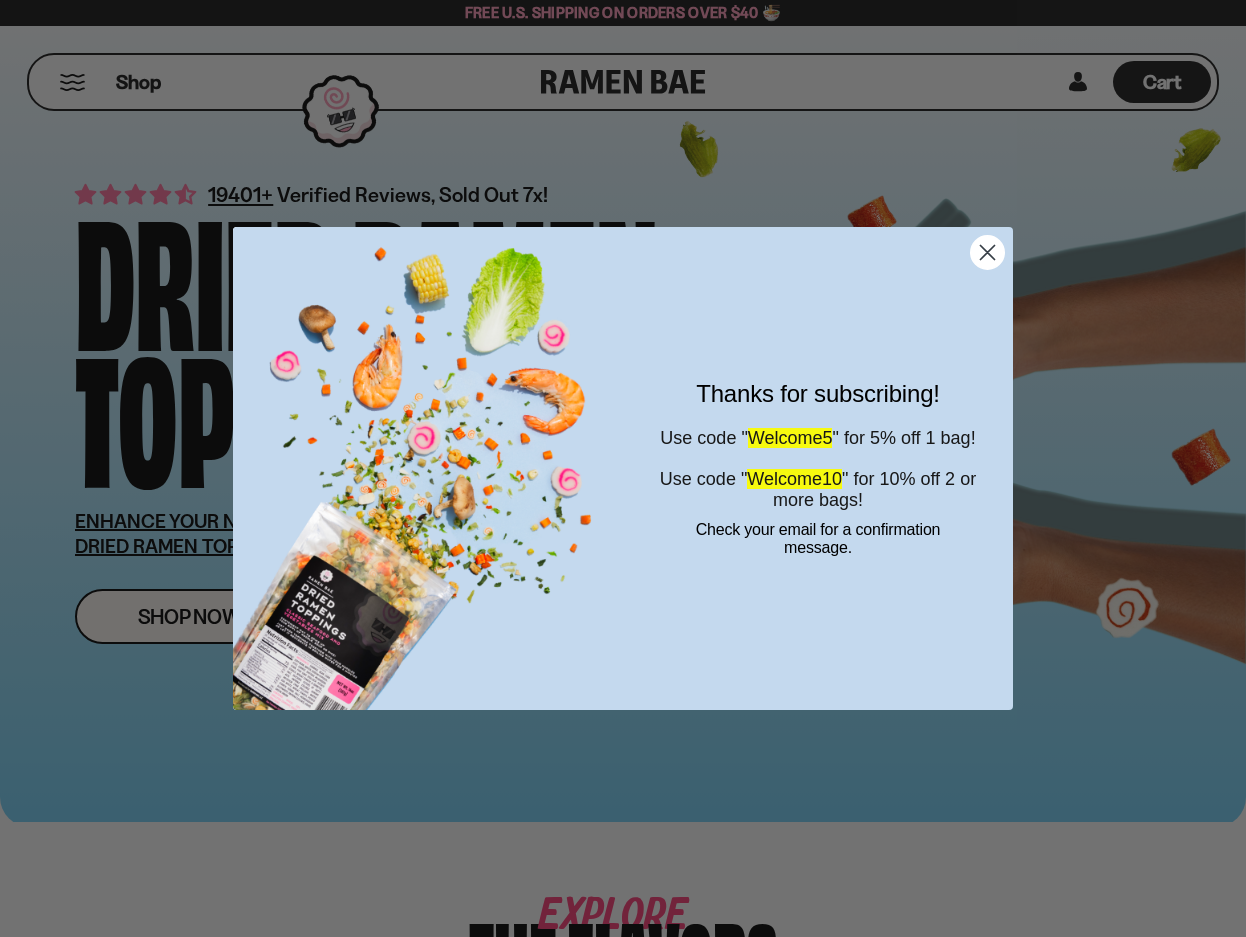 click 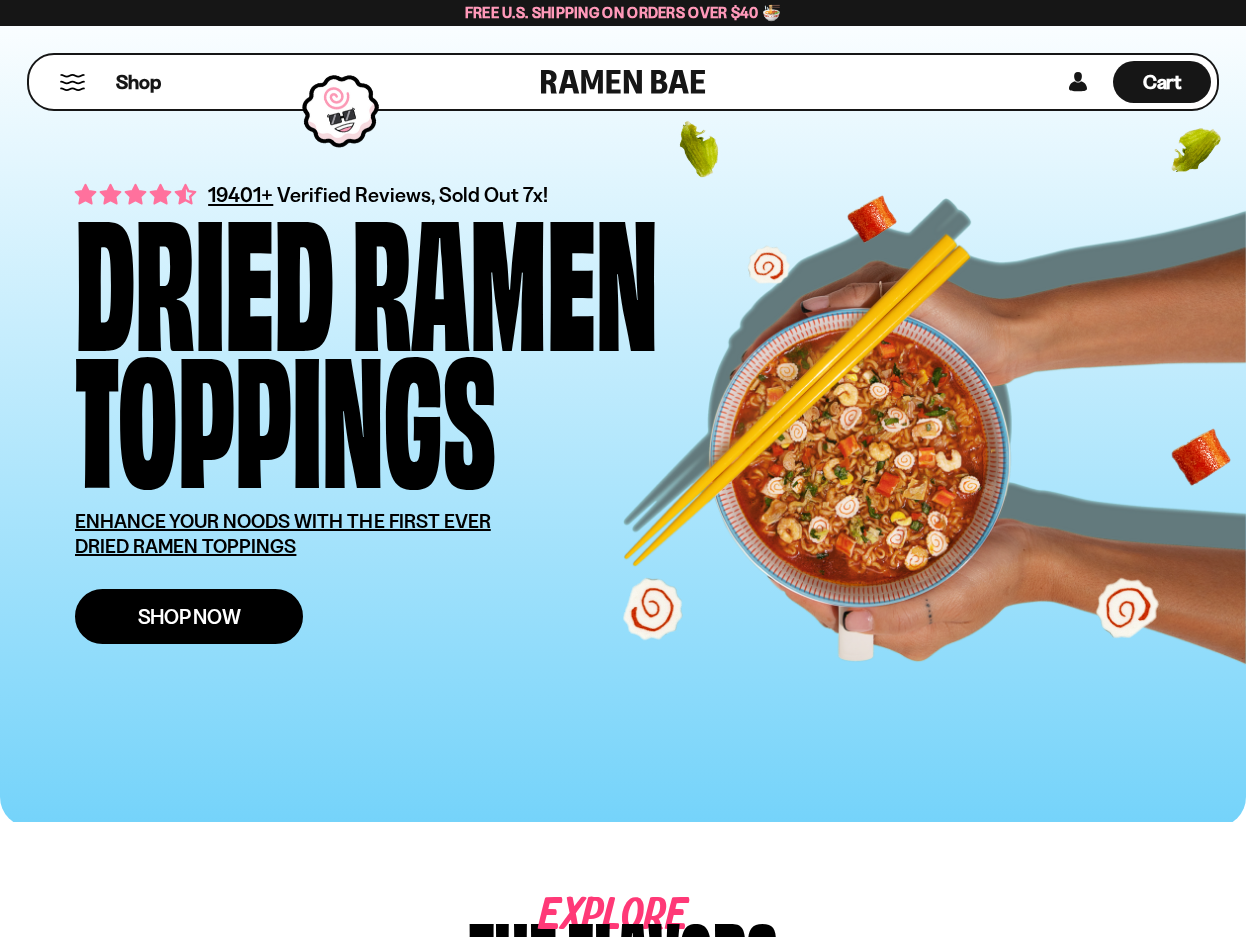 click on "Shop Now" at bounding box center (189, 616) 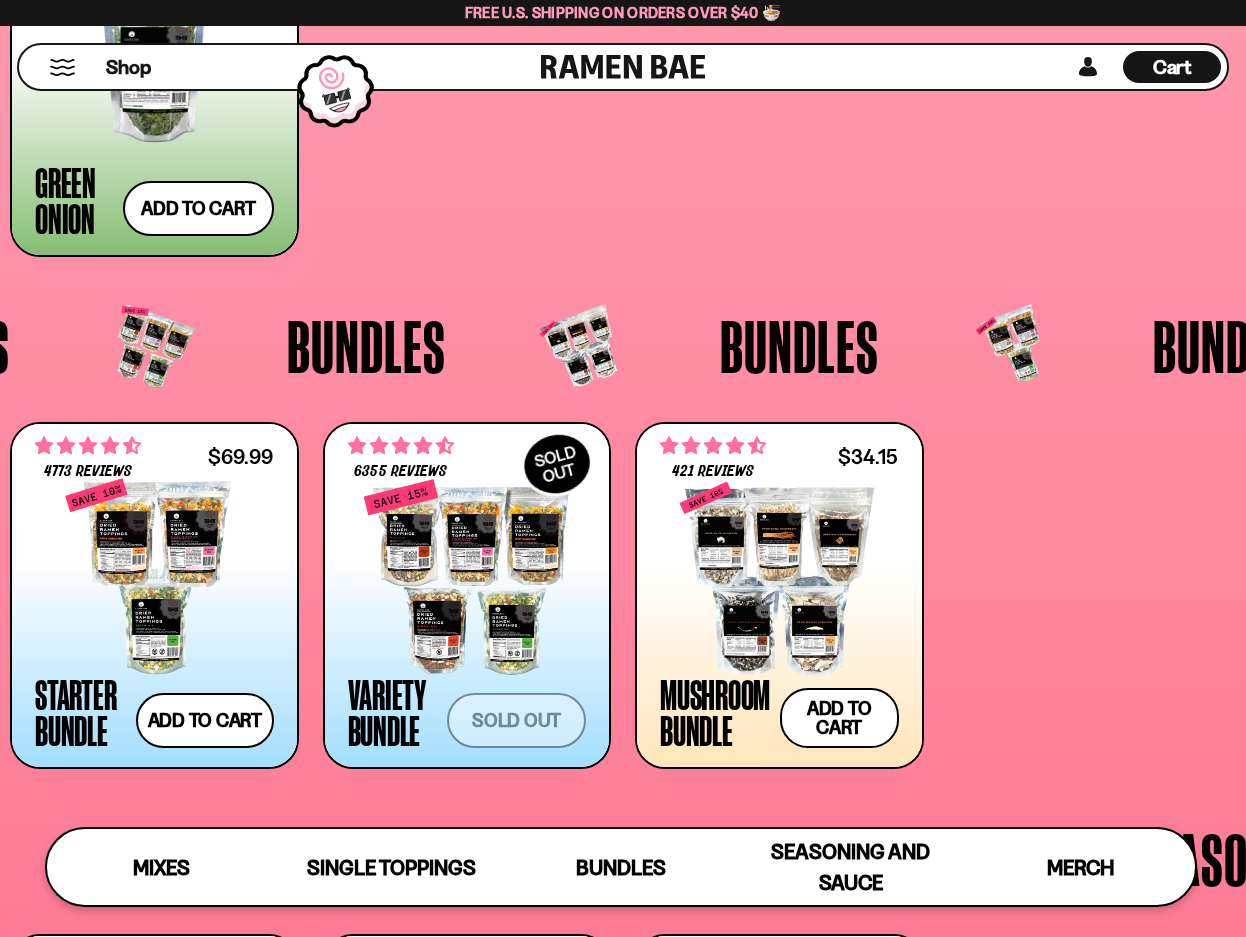 scroll, scrollTop: 3707, scrollLeft: 0, axis: vertical 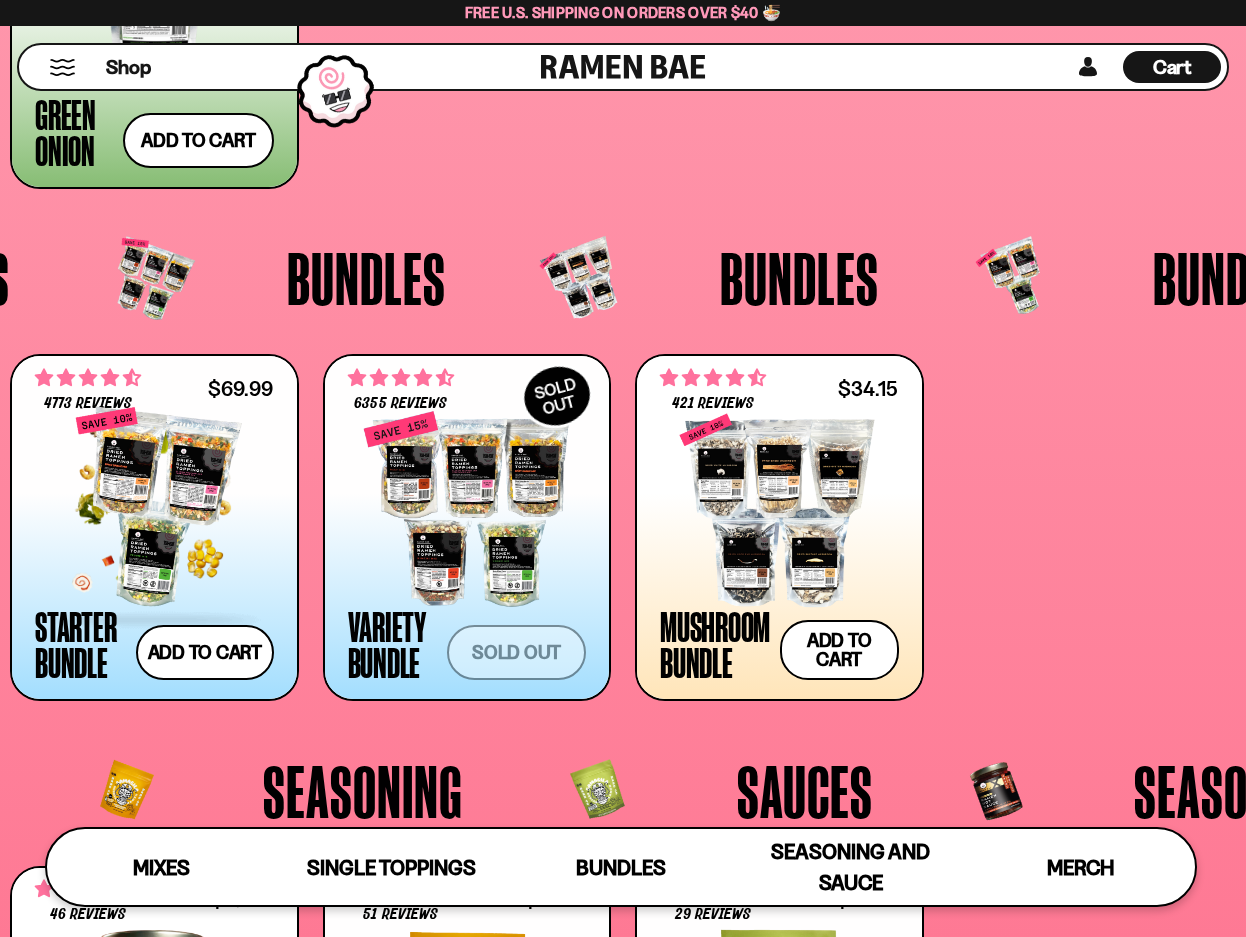 click at bounding box center [154, 509] 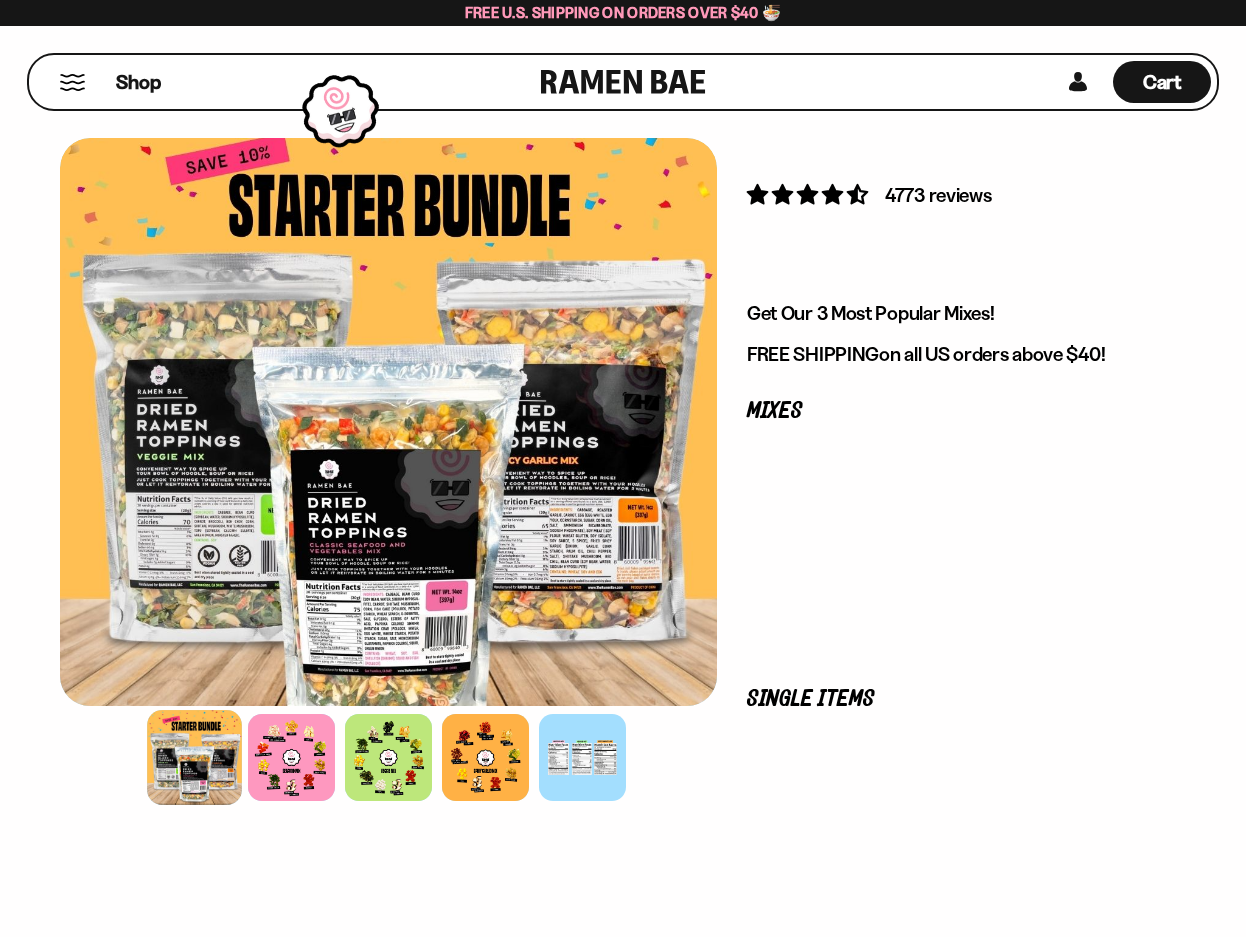 scroll, scrollTop: 0, scrollLeft: 0, axis: both 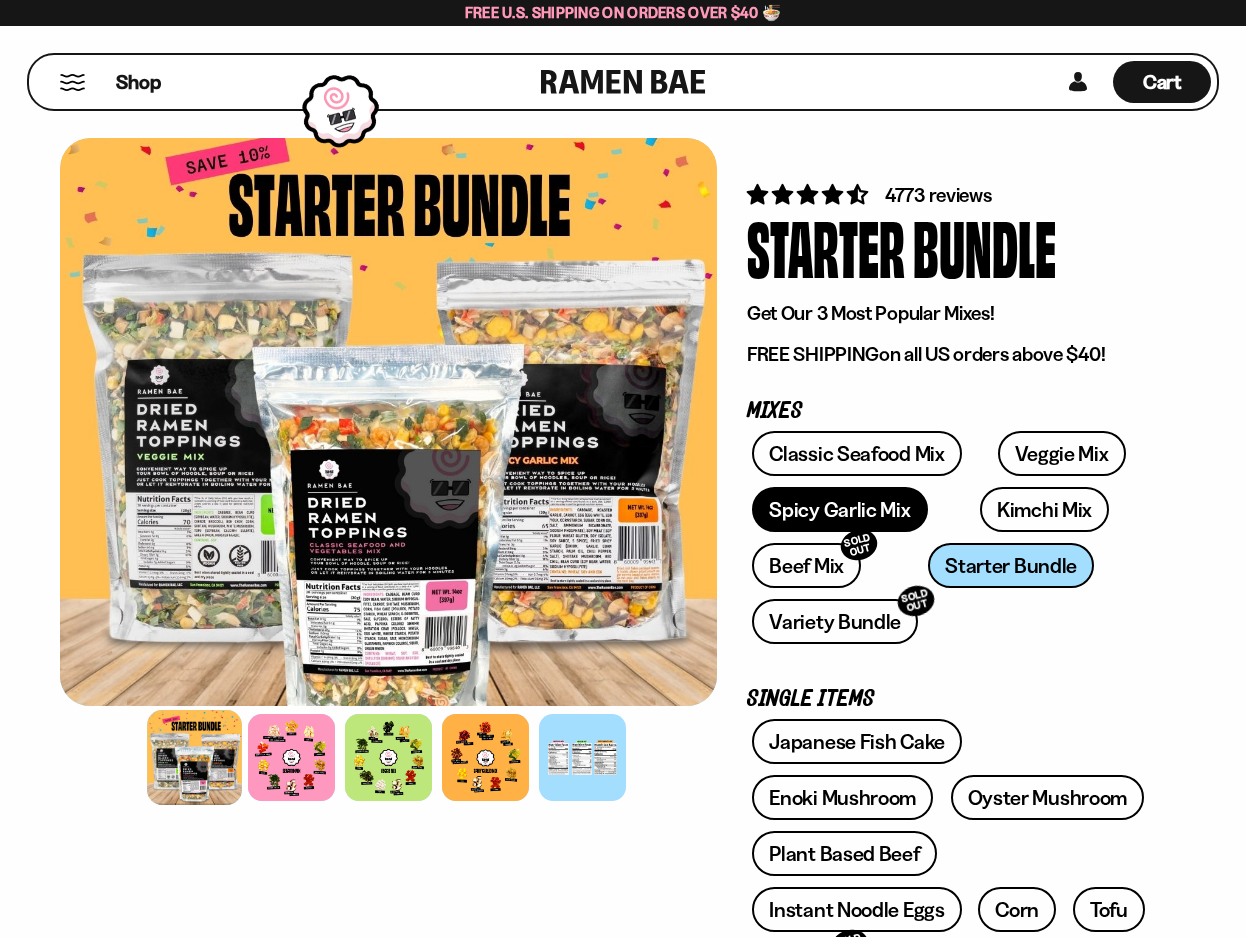 click on "Spicy Garlic Mix" at bounding box center [839, 509] 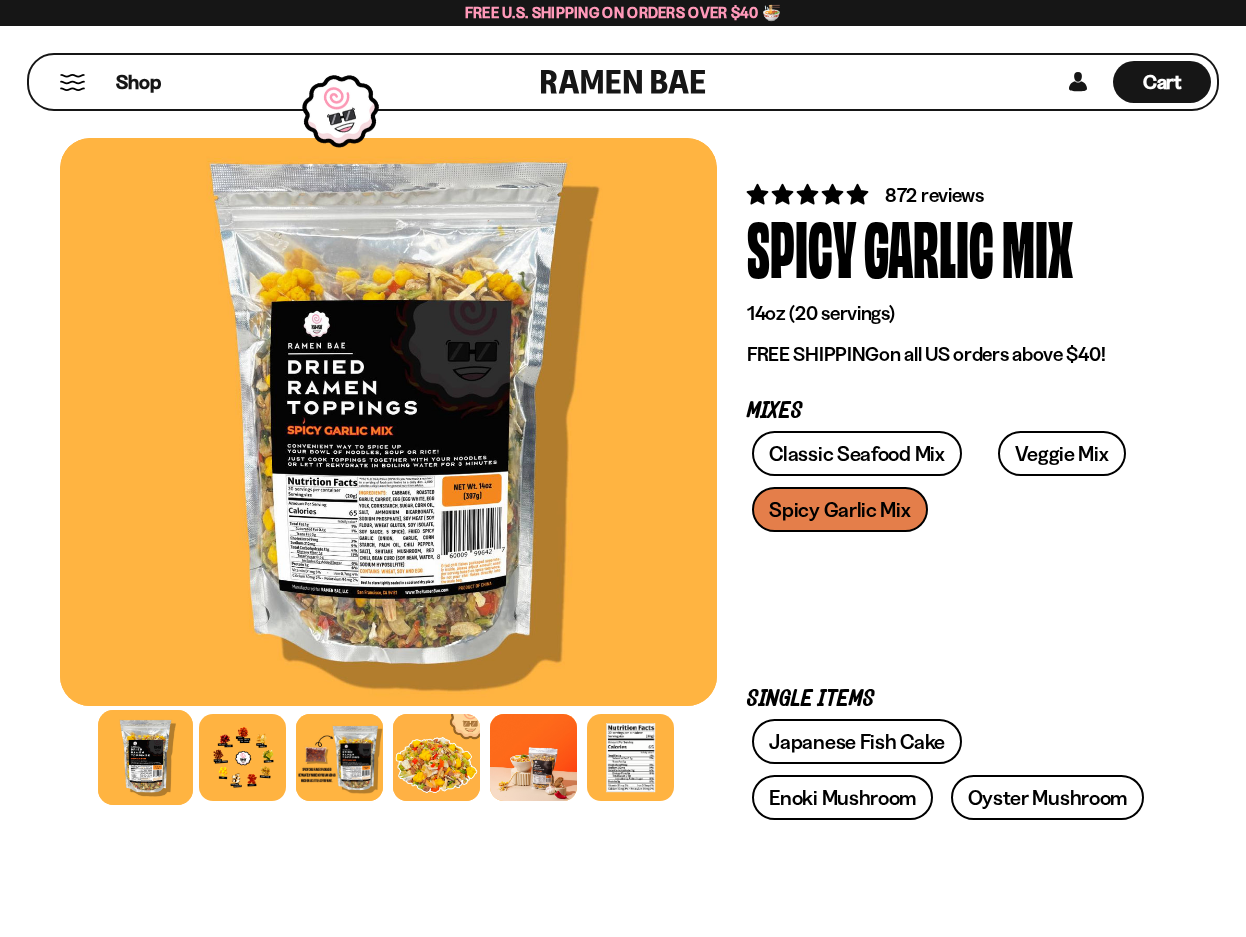 scroll, scrollTop: 0, scrollLeft: 0, axis: both 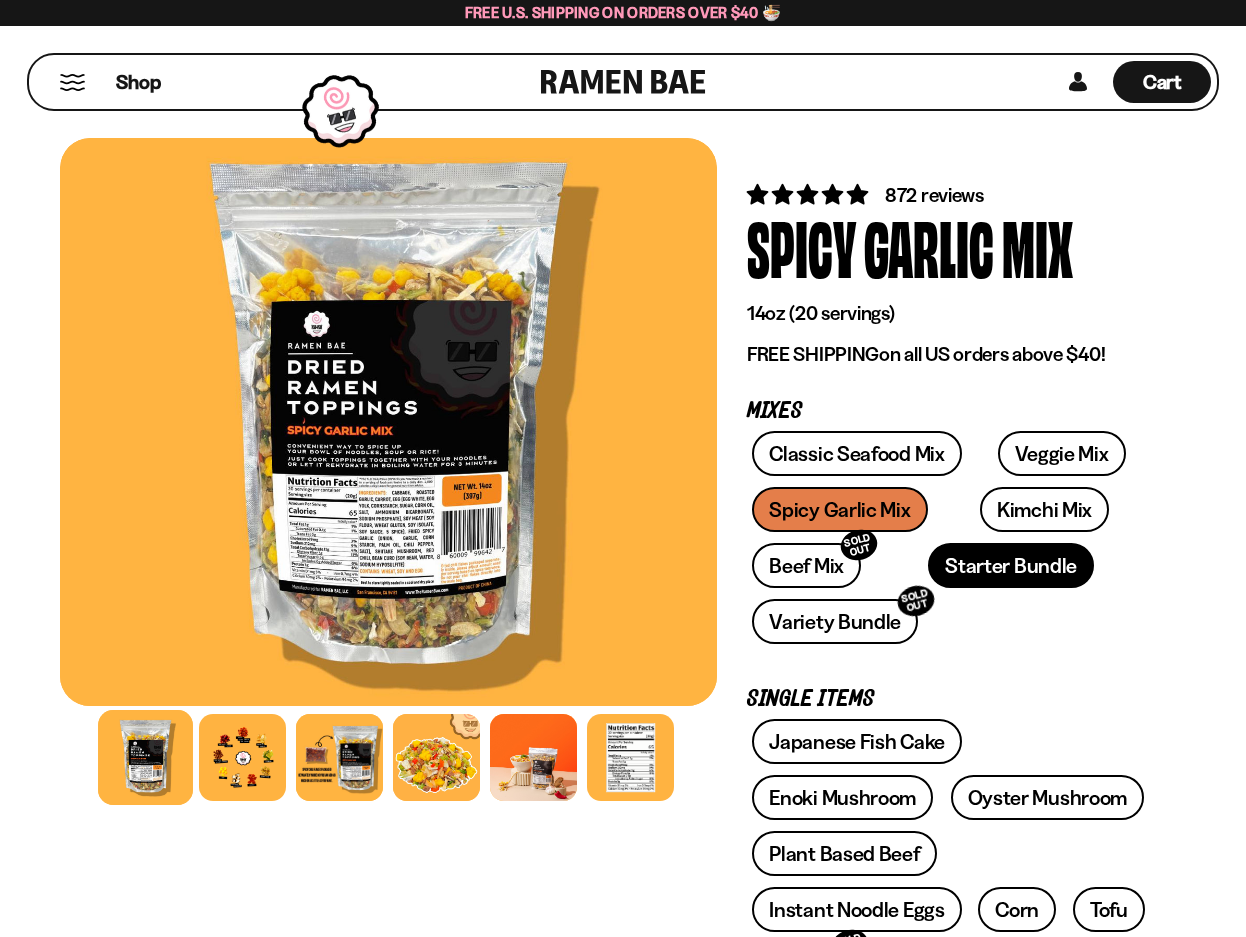 click on "Starter Bundle" at bounding box center (1011, 565) 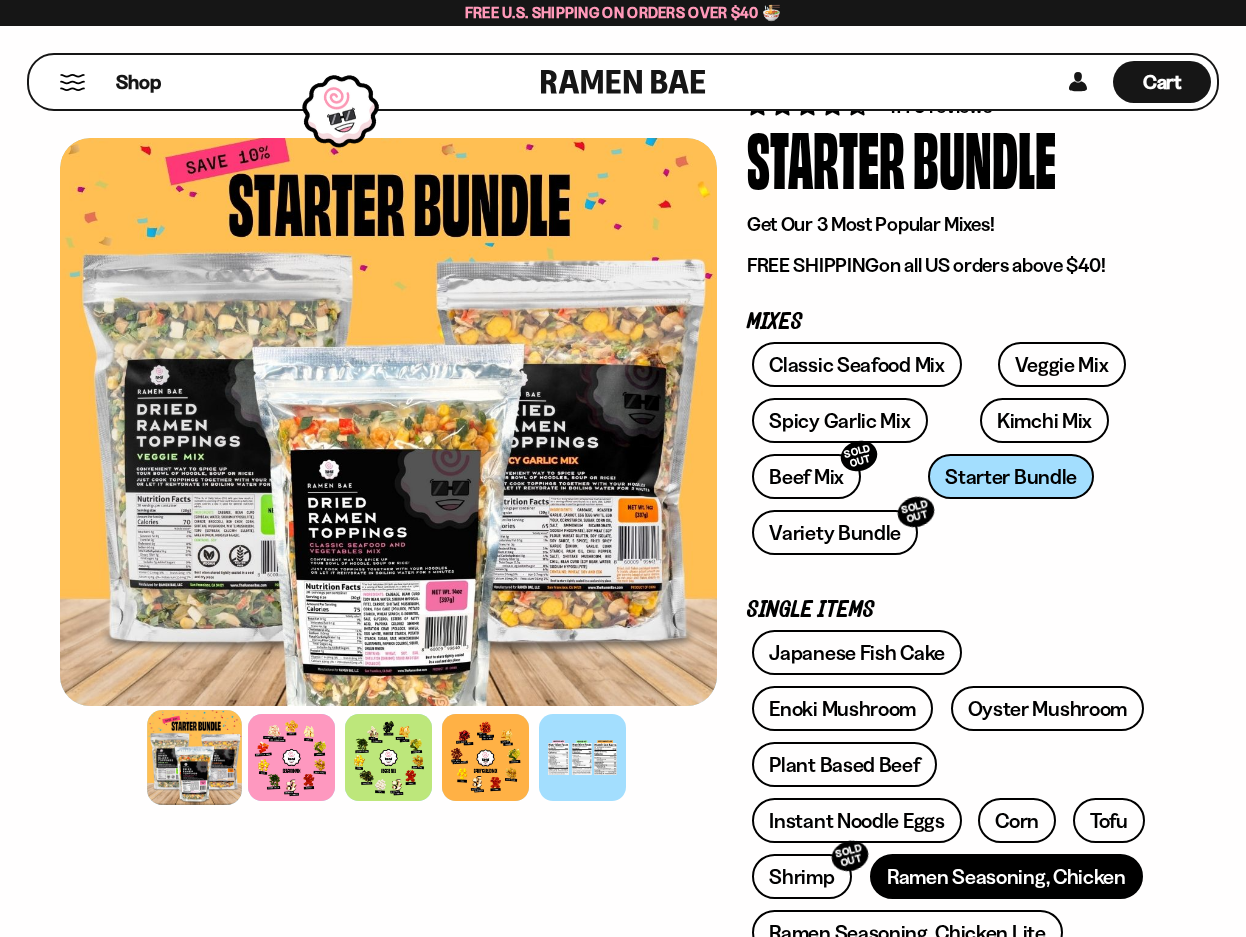scroll, scrollTop: 425, scrollLeft: 0, axis: vertical 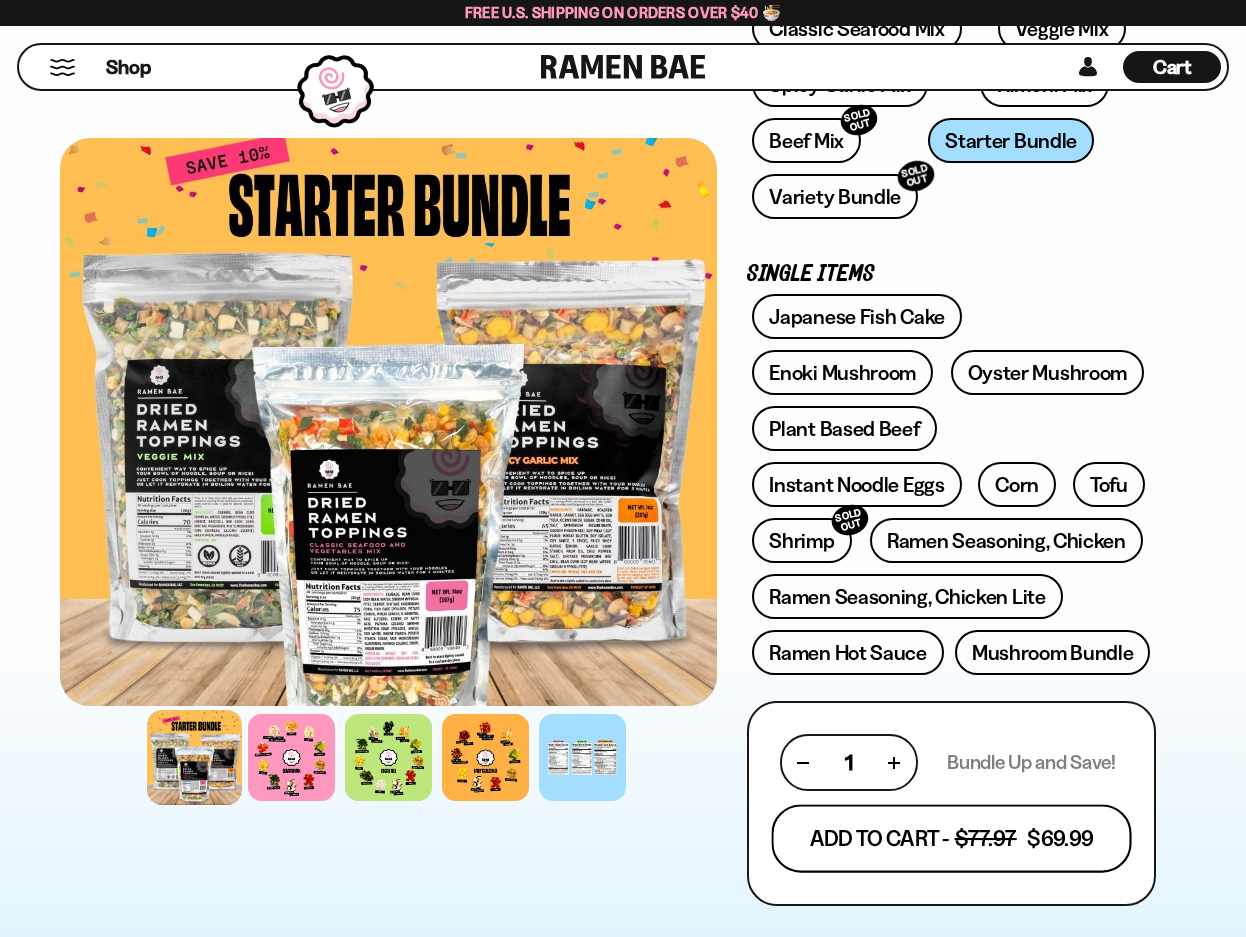 click on "Add To Cart -
$77.97
$69.99" at bounding box center [951, 839] 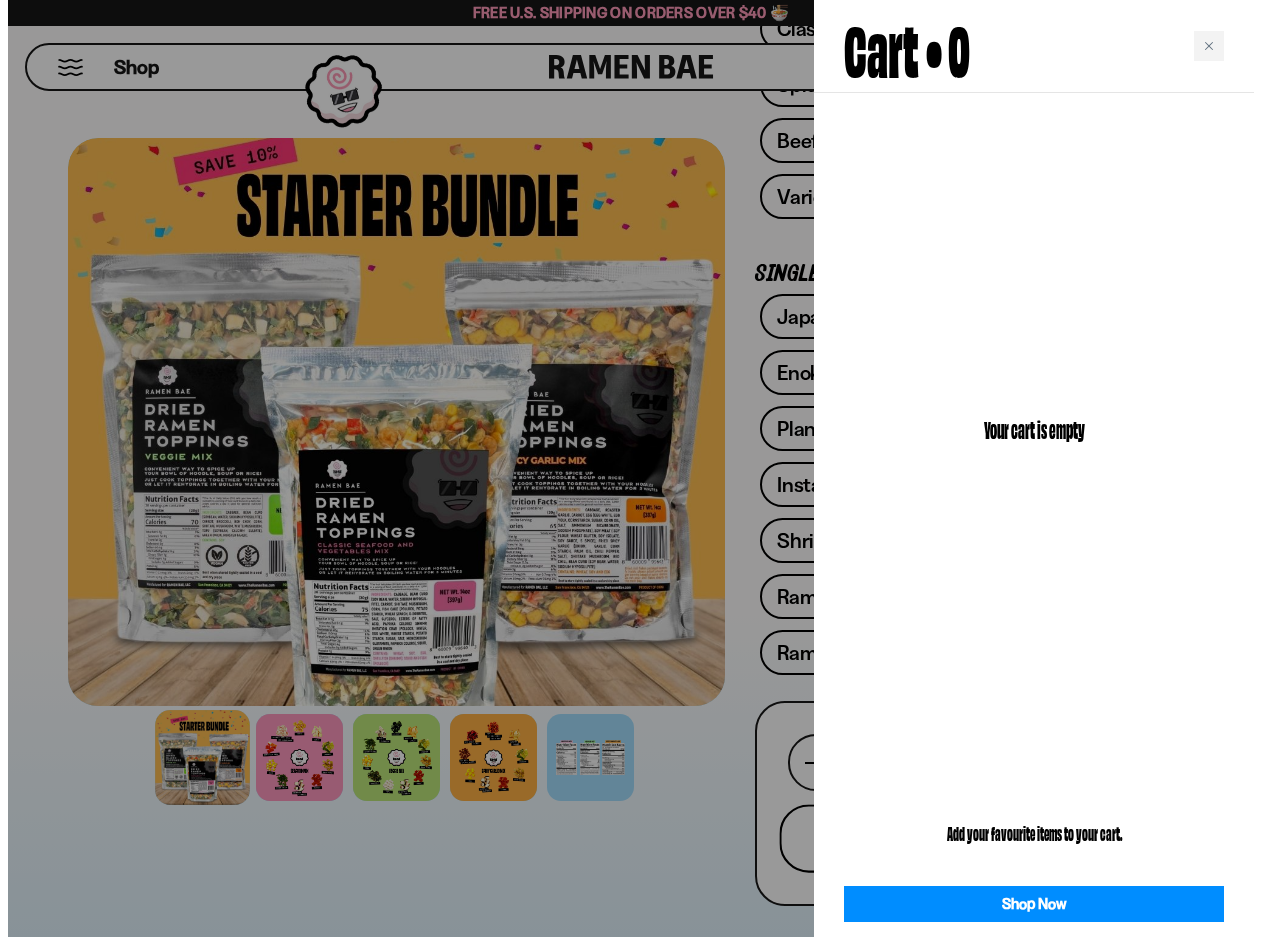 scroll, scrollTop: 426, scrollLeft: 0, axis: vertical 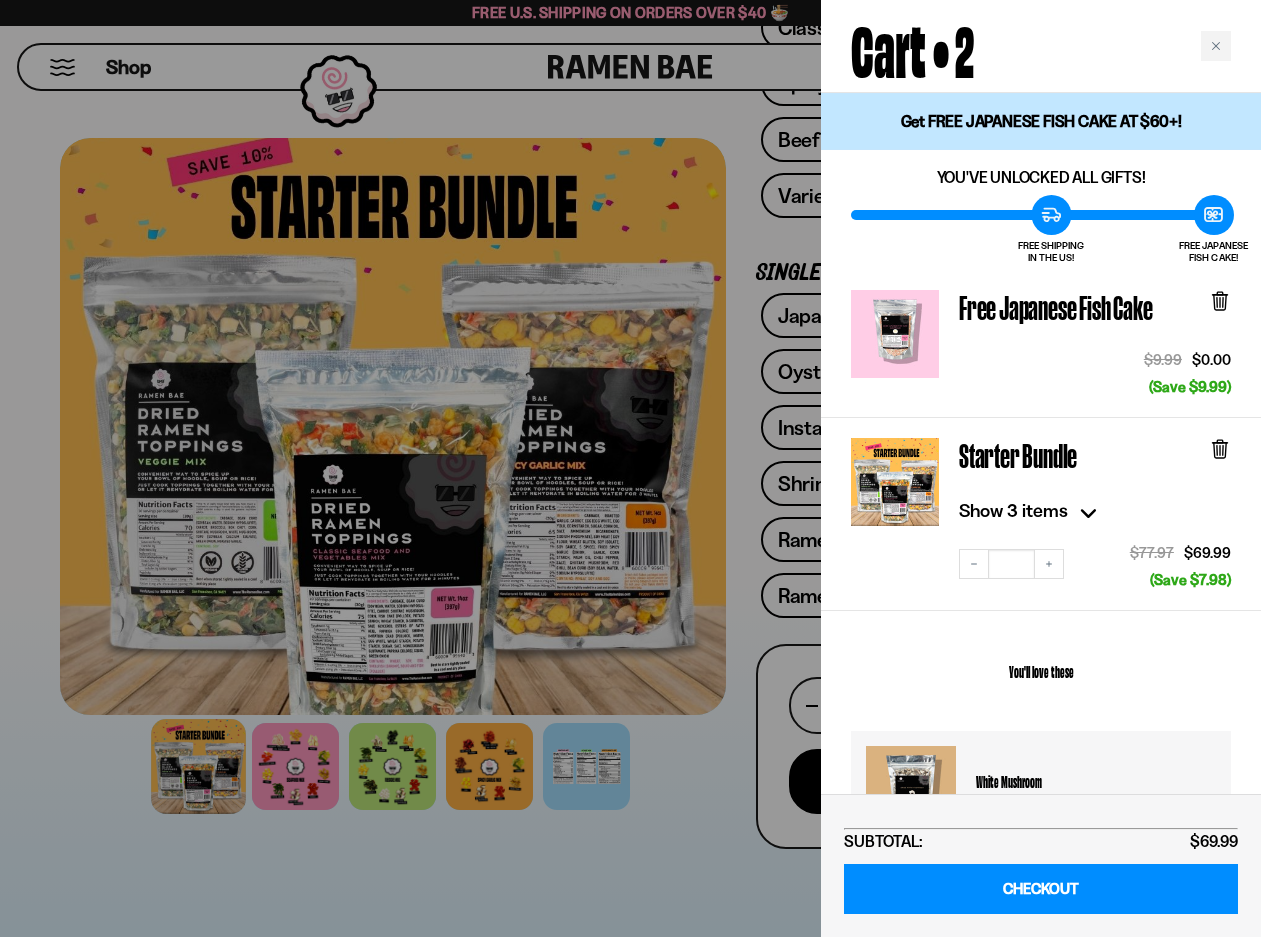 click at bounding box center (630, 468) 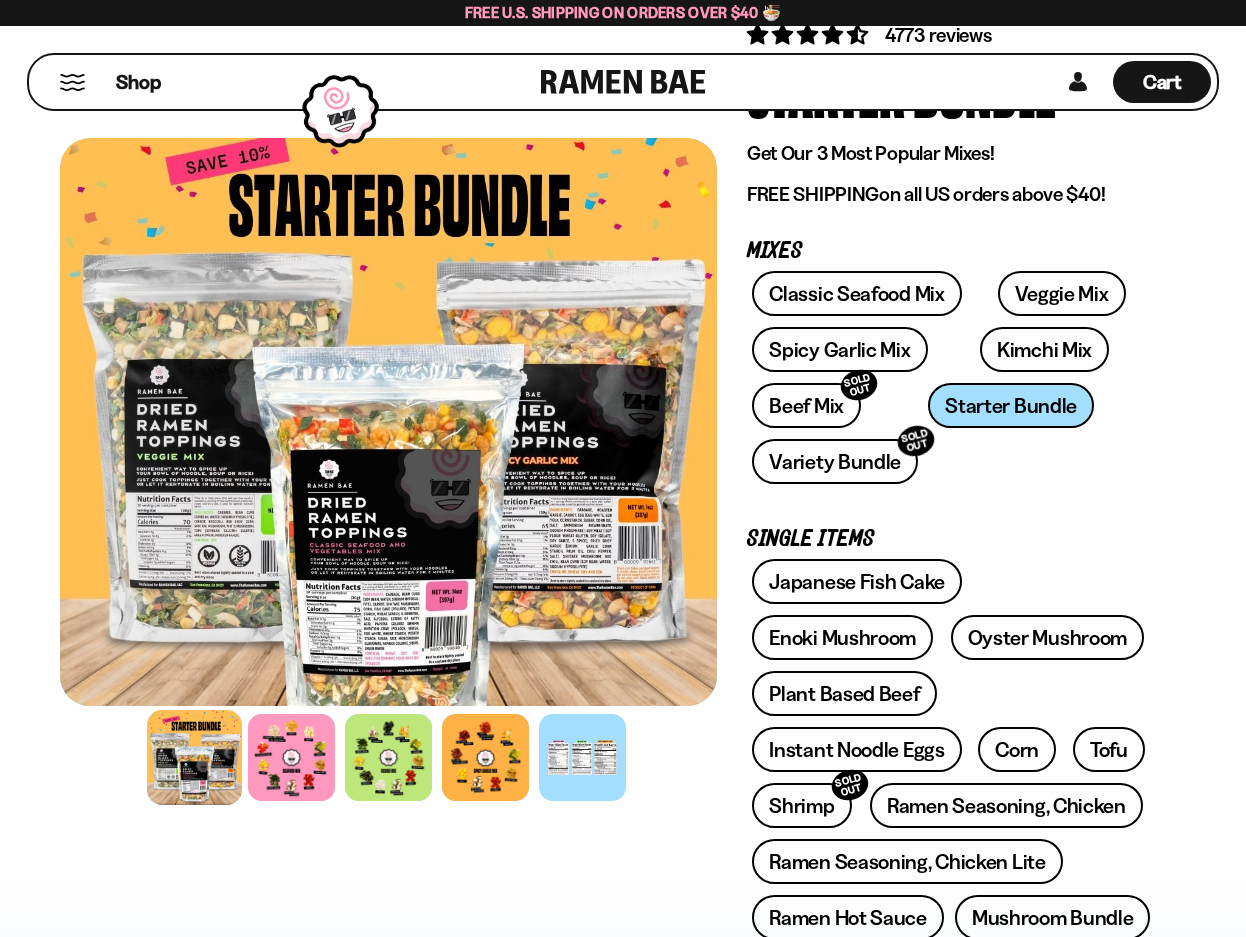 scroll, scrollTop: 0, scrollLeft: 0, axis: both 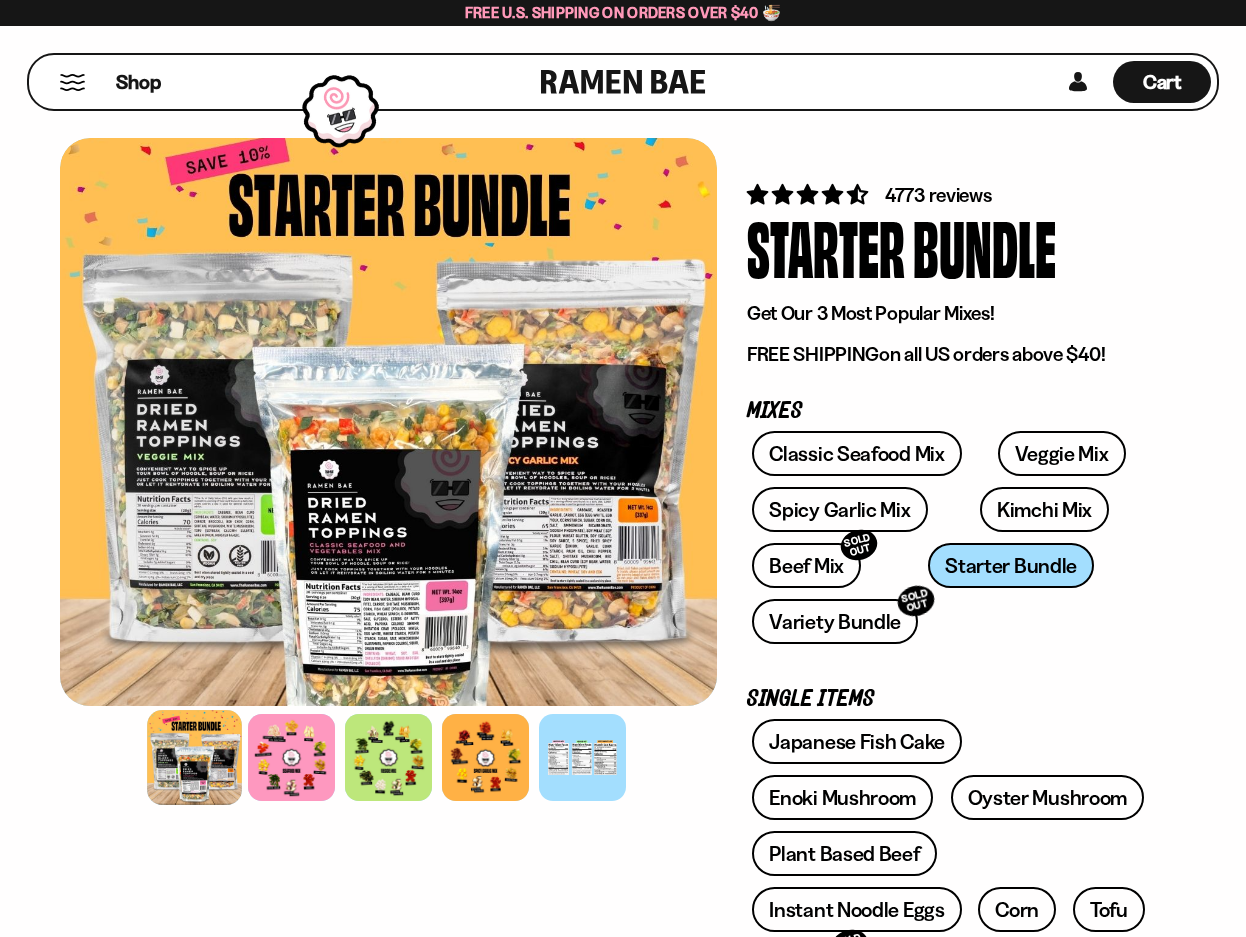 click at bounding box center [72, 82] 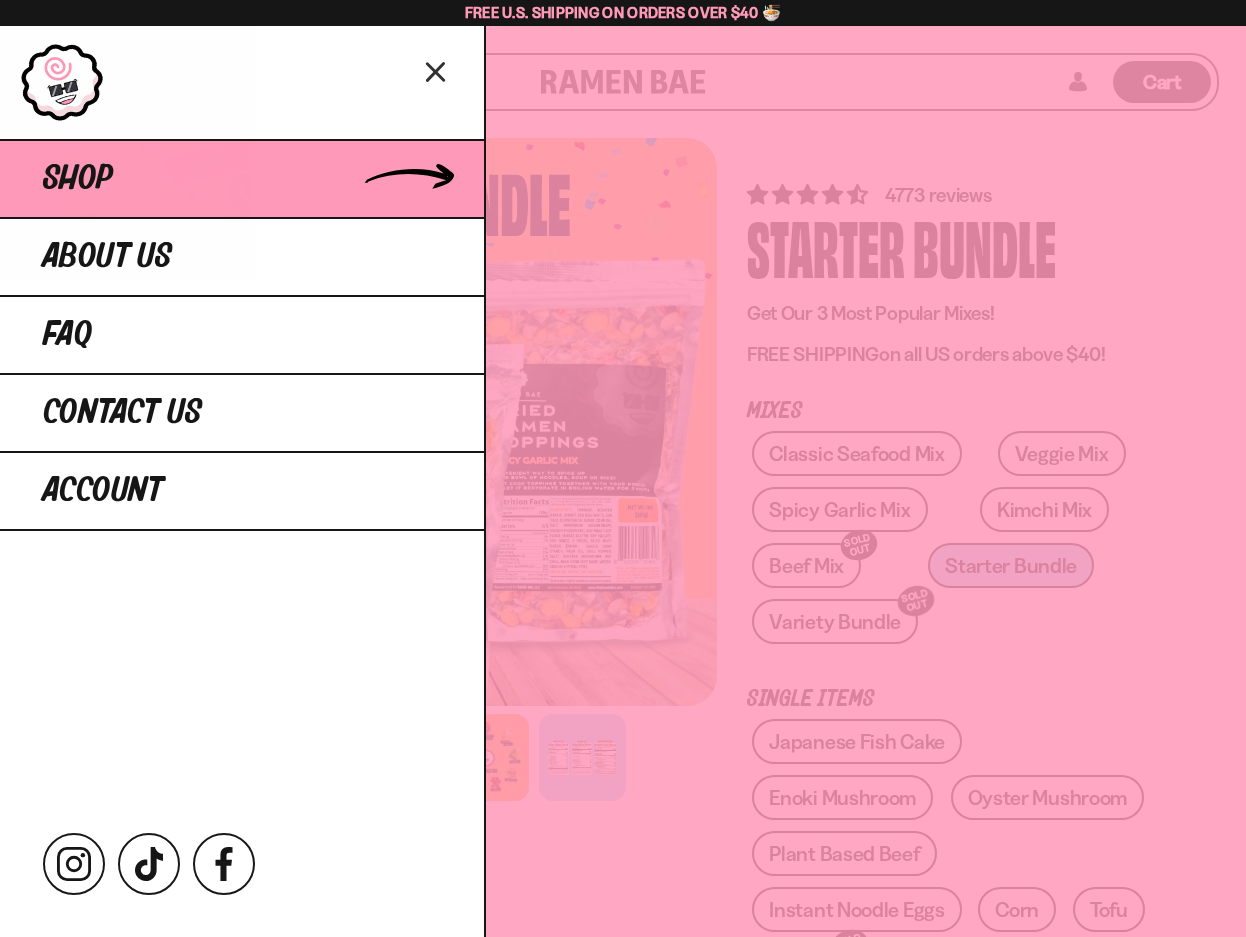 click on "Shop" at bounding box center (78, 179) 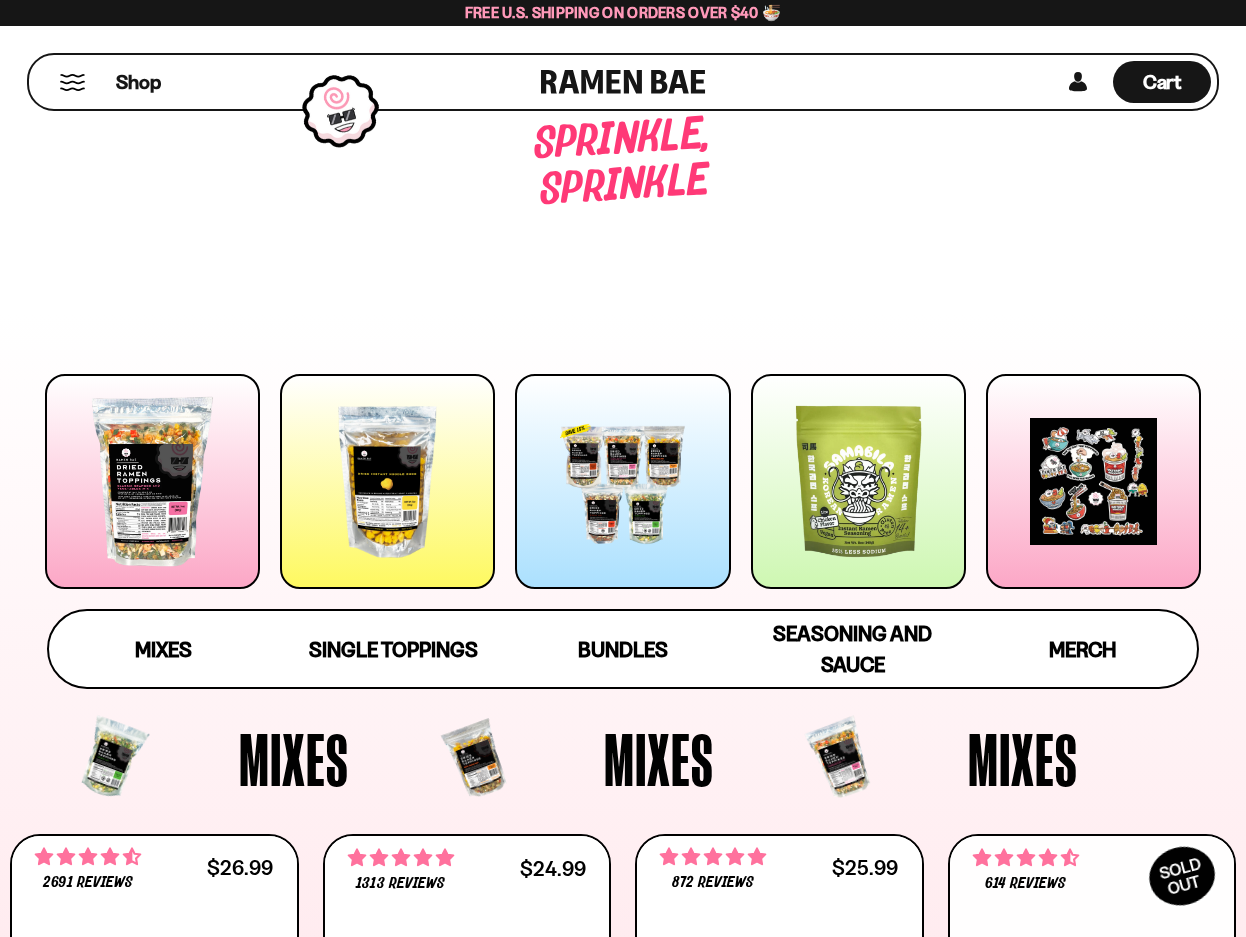 scroll, scrollTop: 0, scrollLeft: 0, axis: both 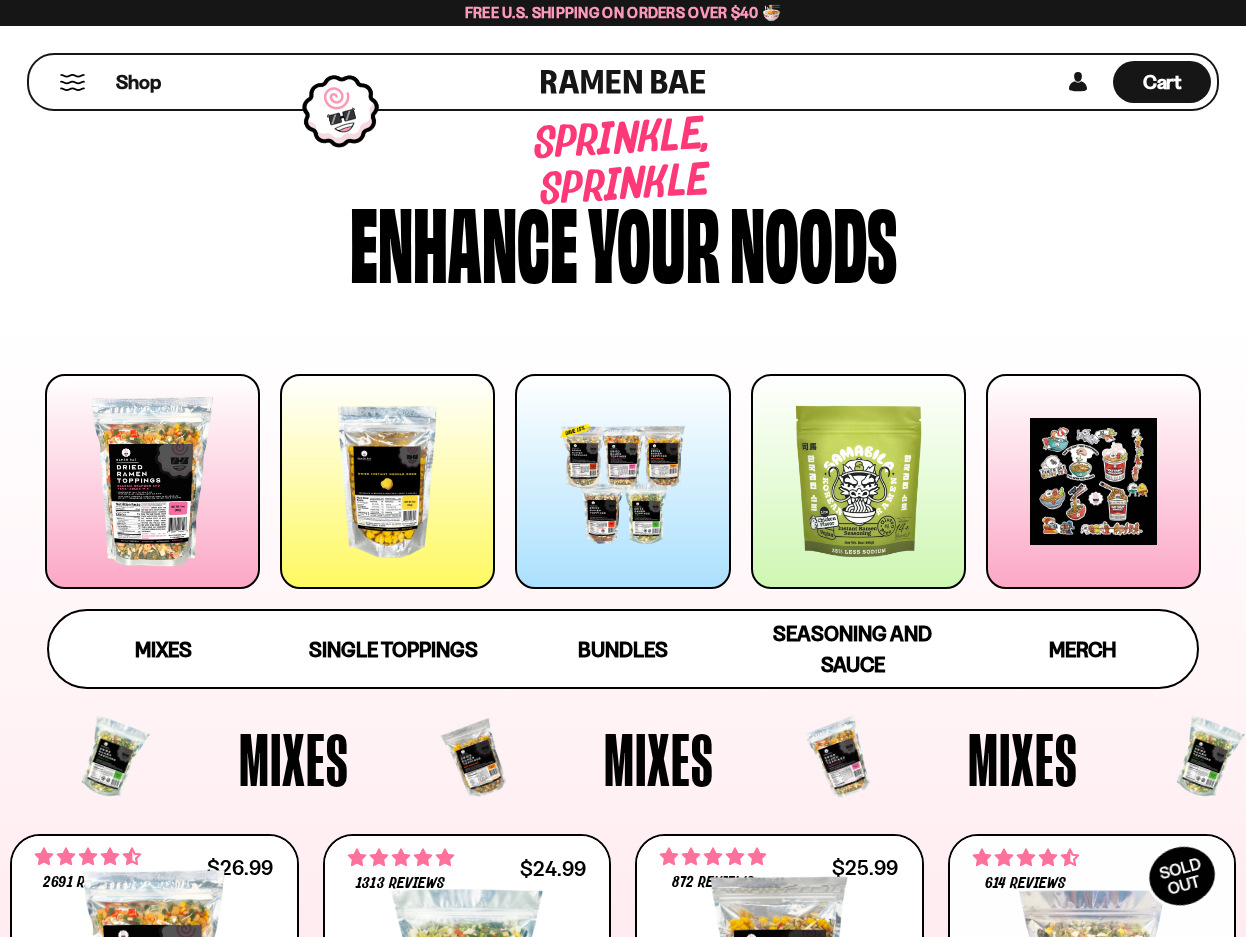 click at bounding box center (1093, 481) 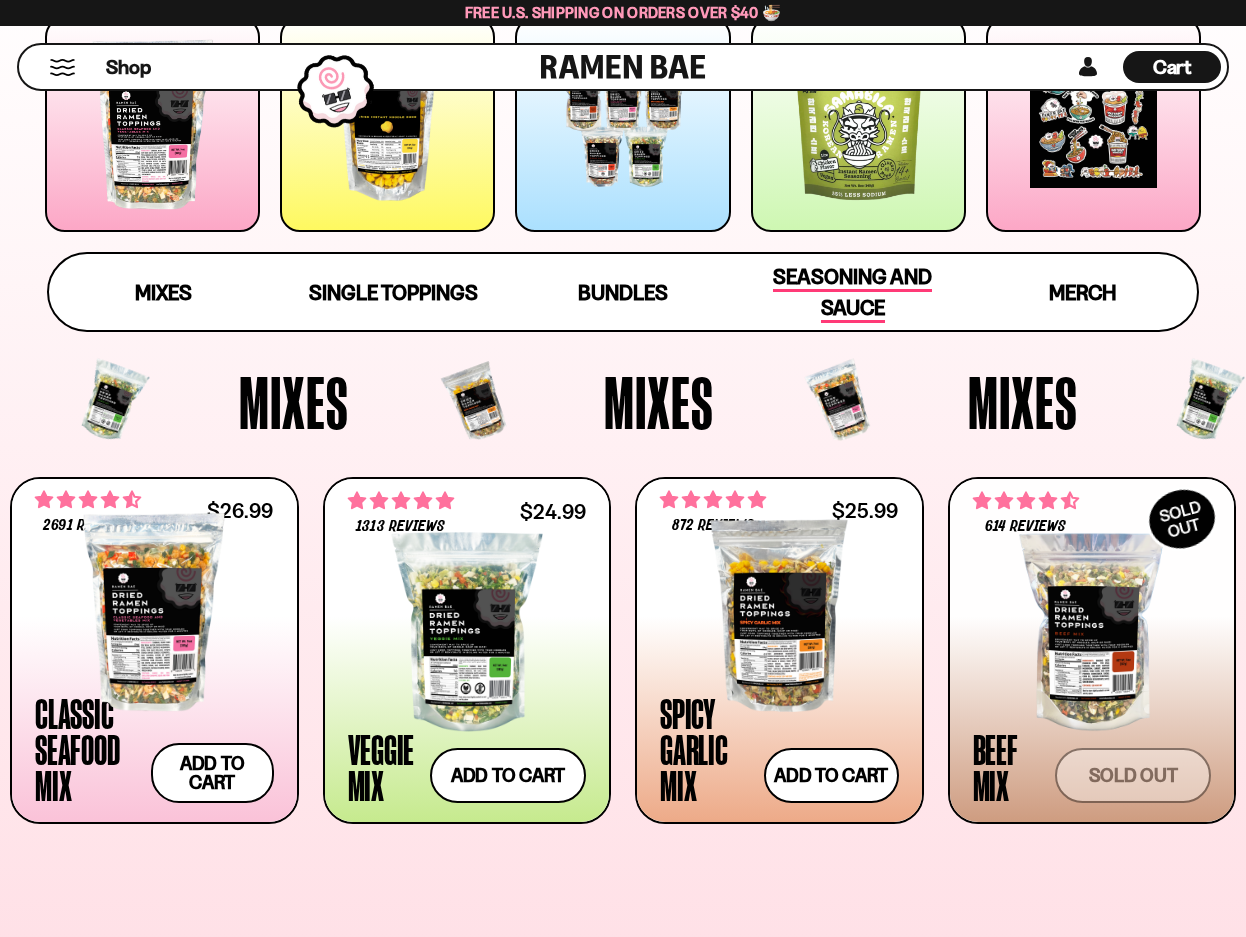 scroll, scrollTop: 425, scrollLeft: 0, axis: vertical 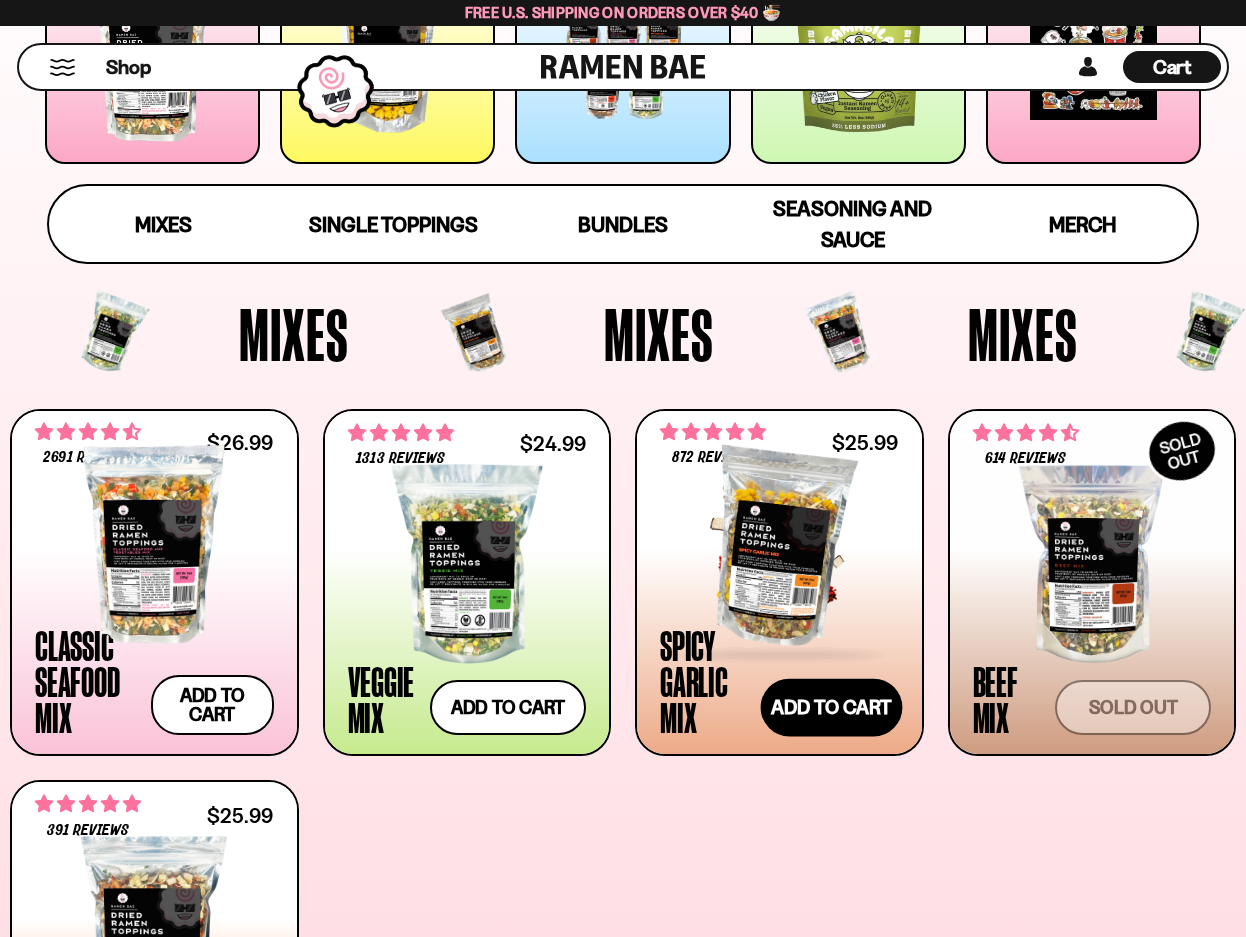 click on "Add to cart
Add
—
Regular price
$25.99
Regular price
Sale price
$25.99
Unit price
/
per" at bounding box center (830, 708) 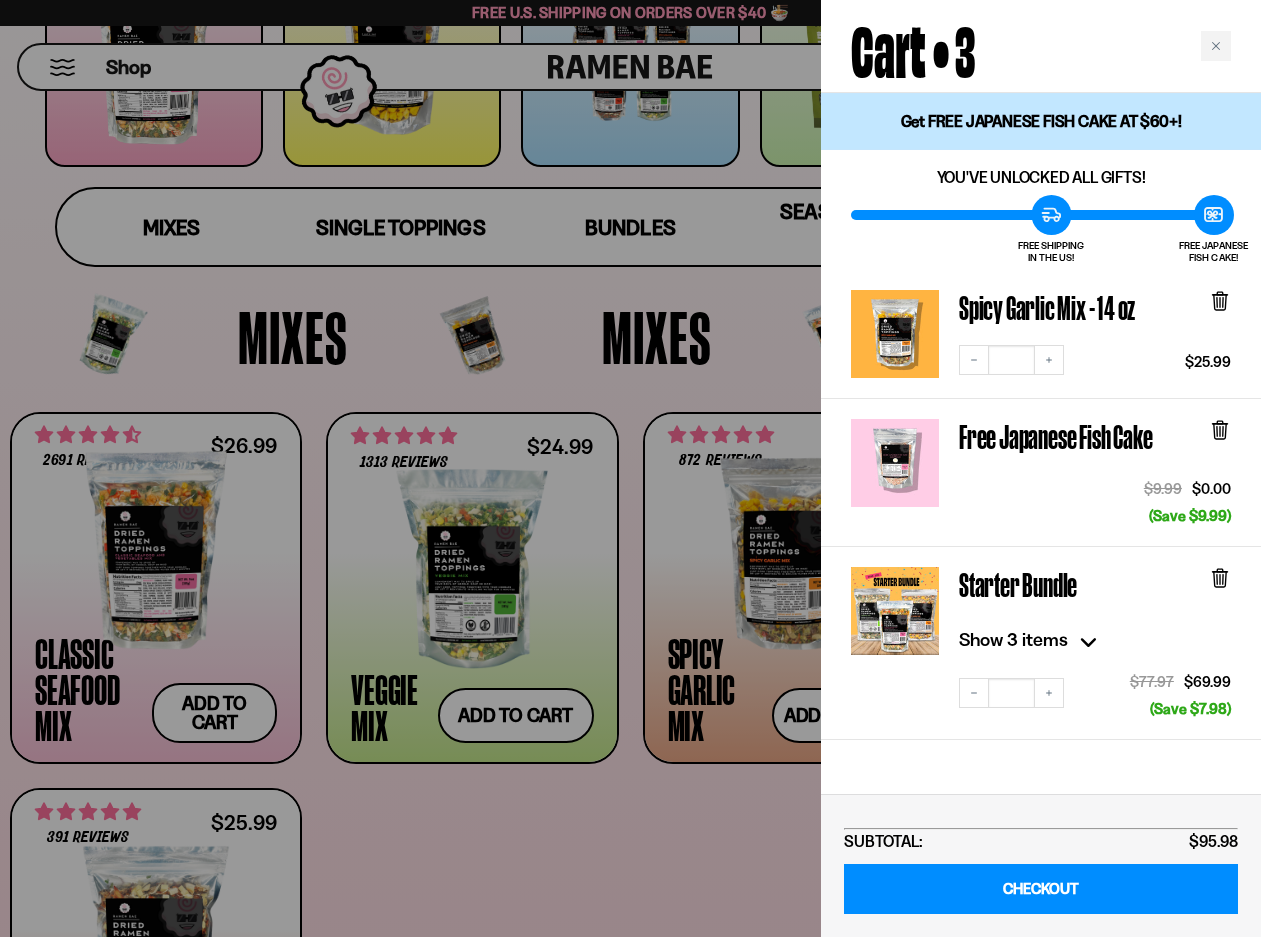 click at bounding box center (630, 468) 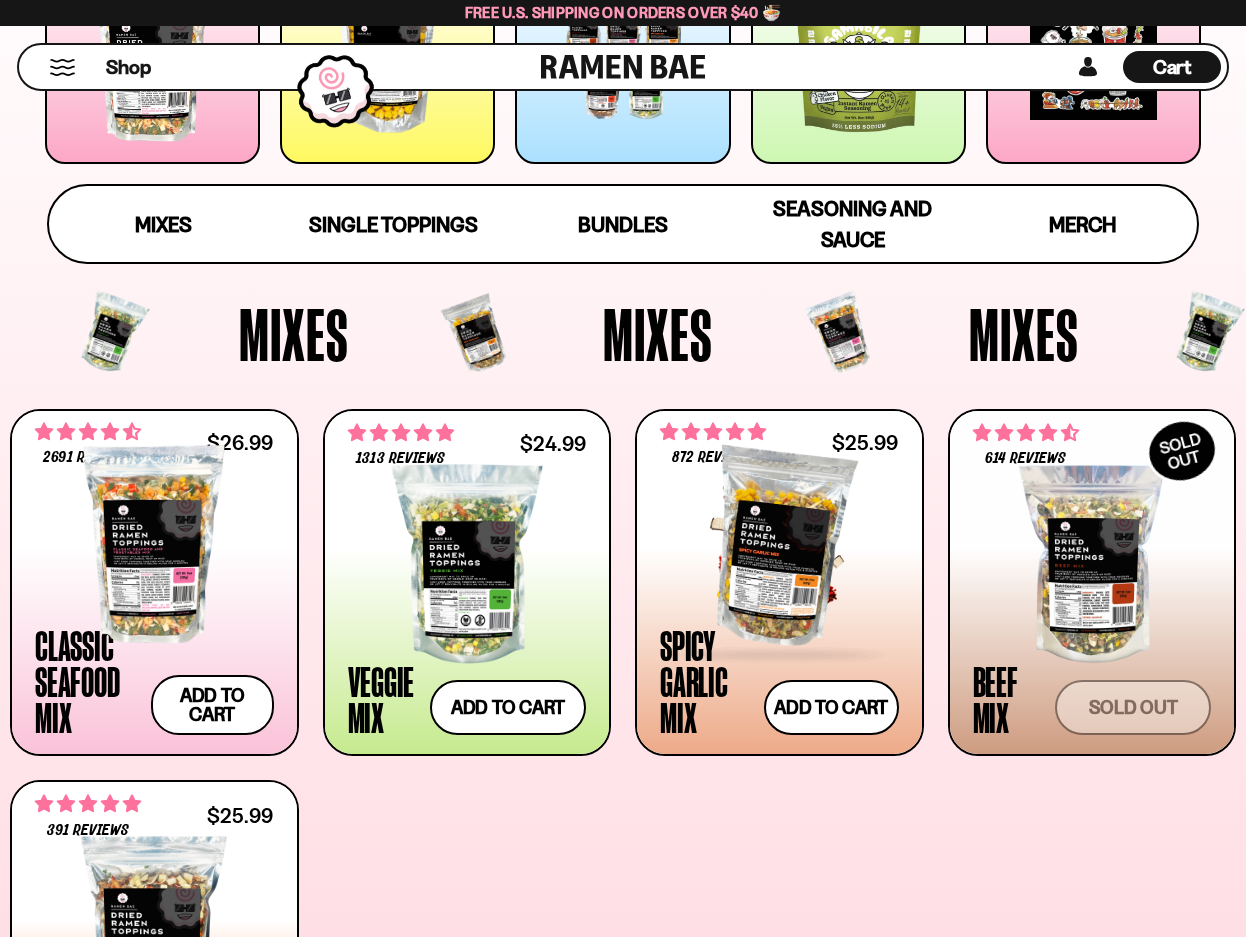 click at bounding box center [779, 544] 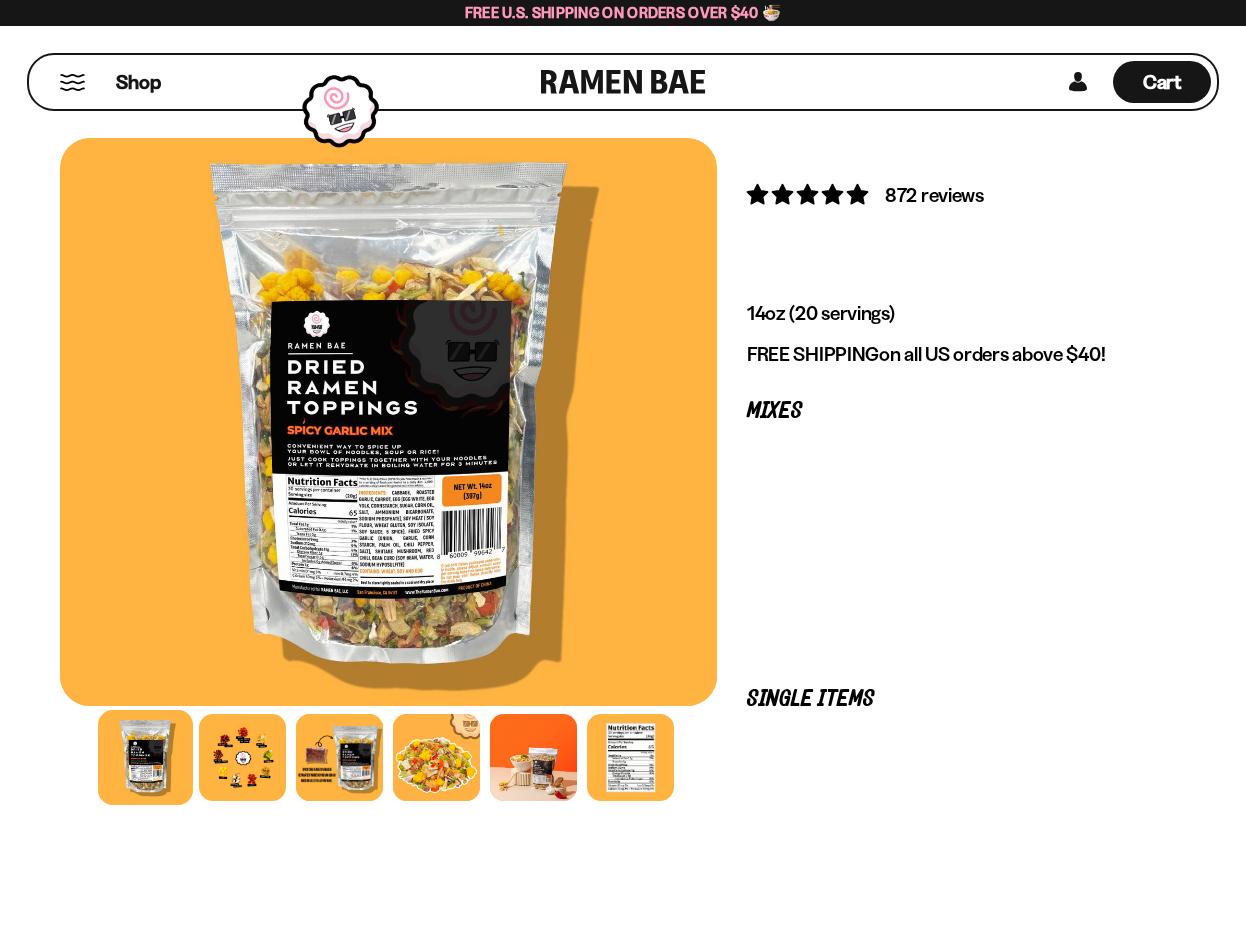 scroll, scrollTop: 0, scrollLeft: 0, axis: both 